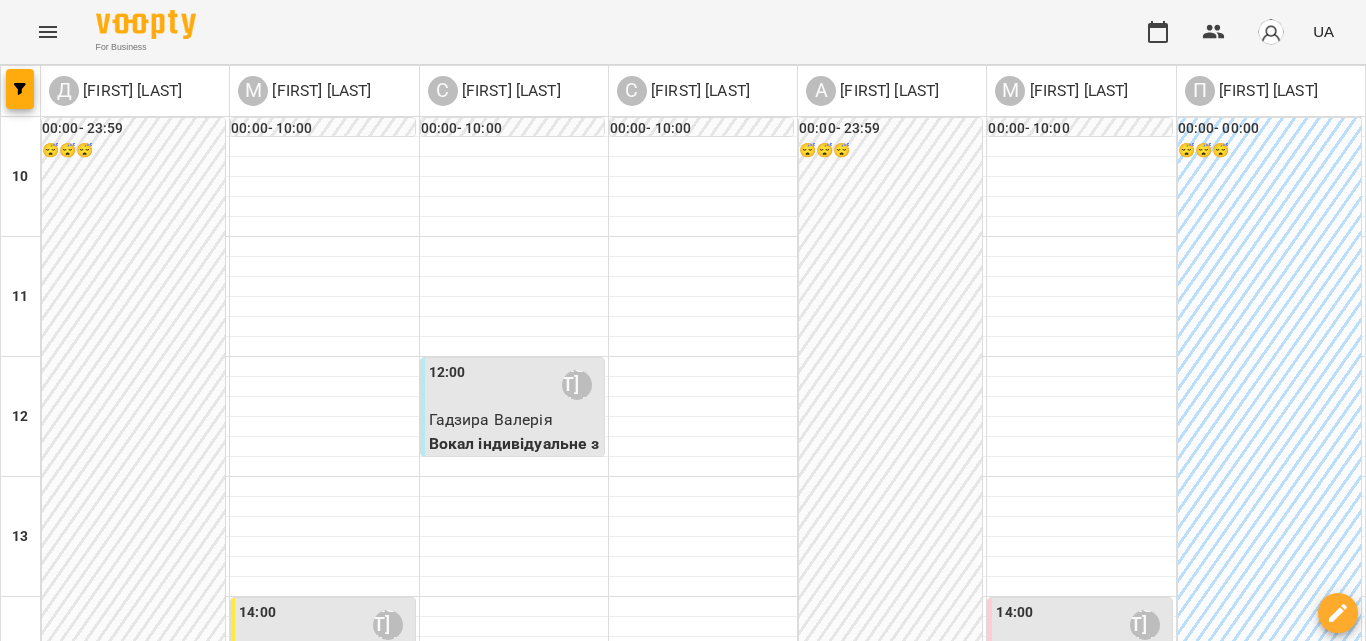 scroll, scrollTop: 0, scrollLeft: 0, axis: both 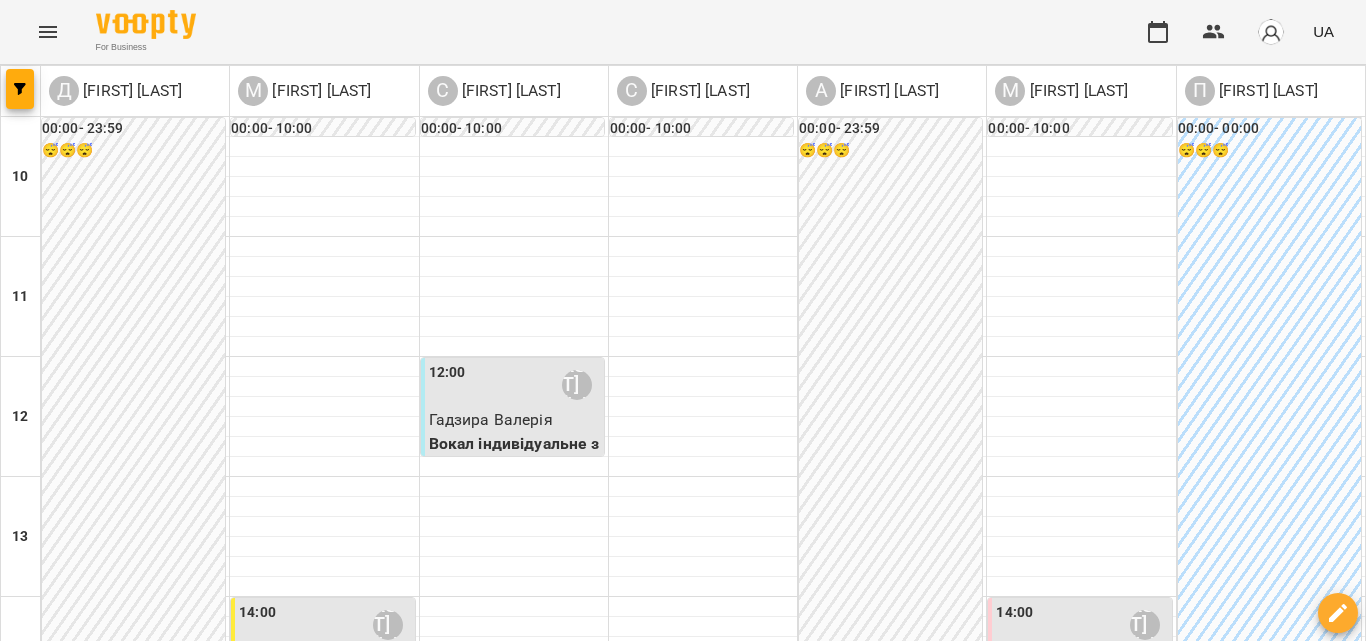 click on "ср" at bounding box center [662, 1343] 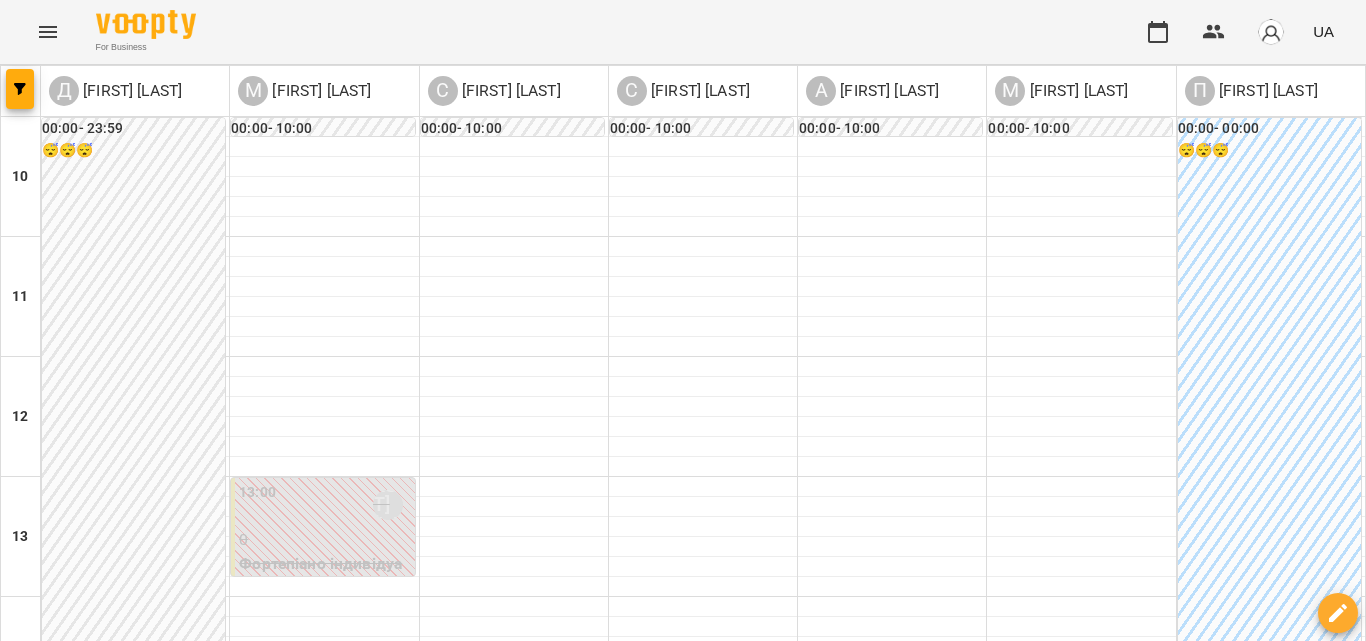 scroll, scrollTop: 709, scrollLeft: 0, axis: vertical 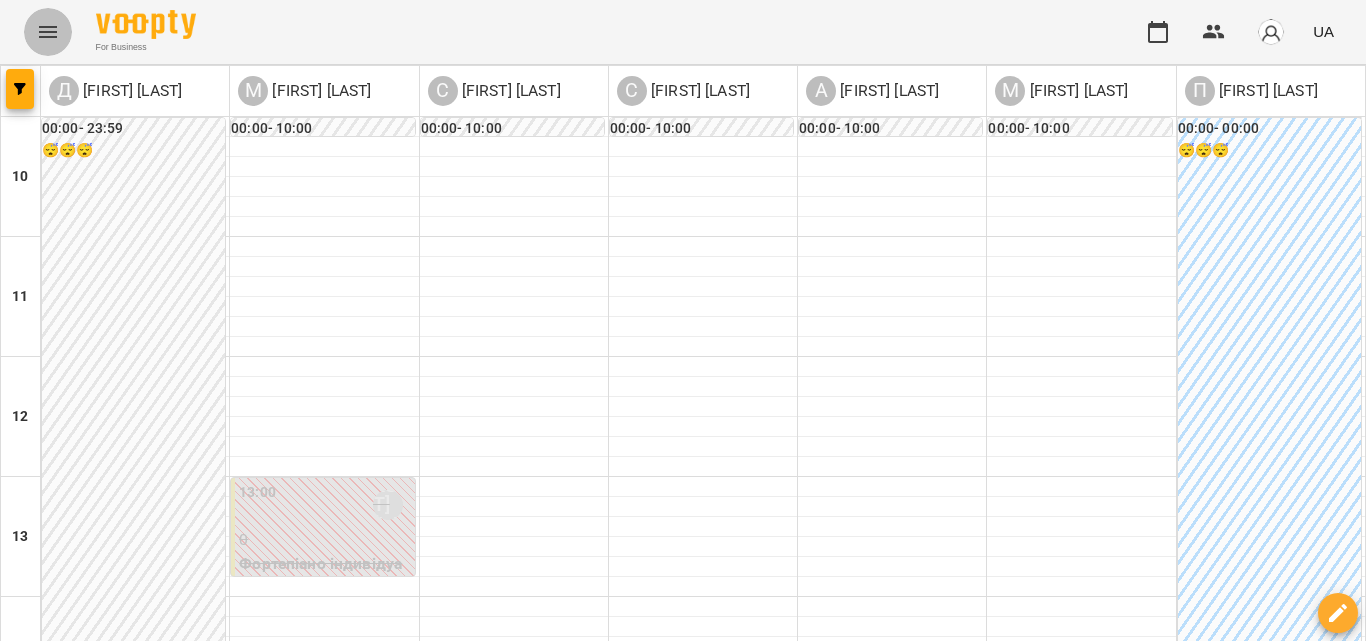 click 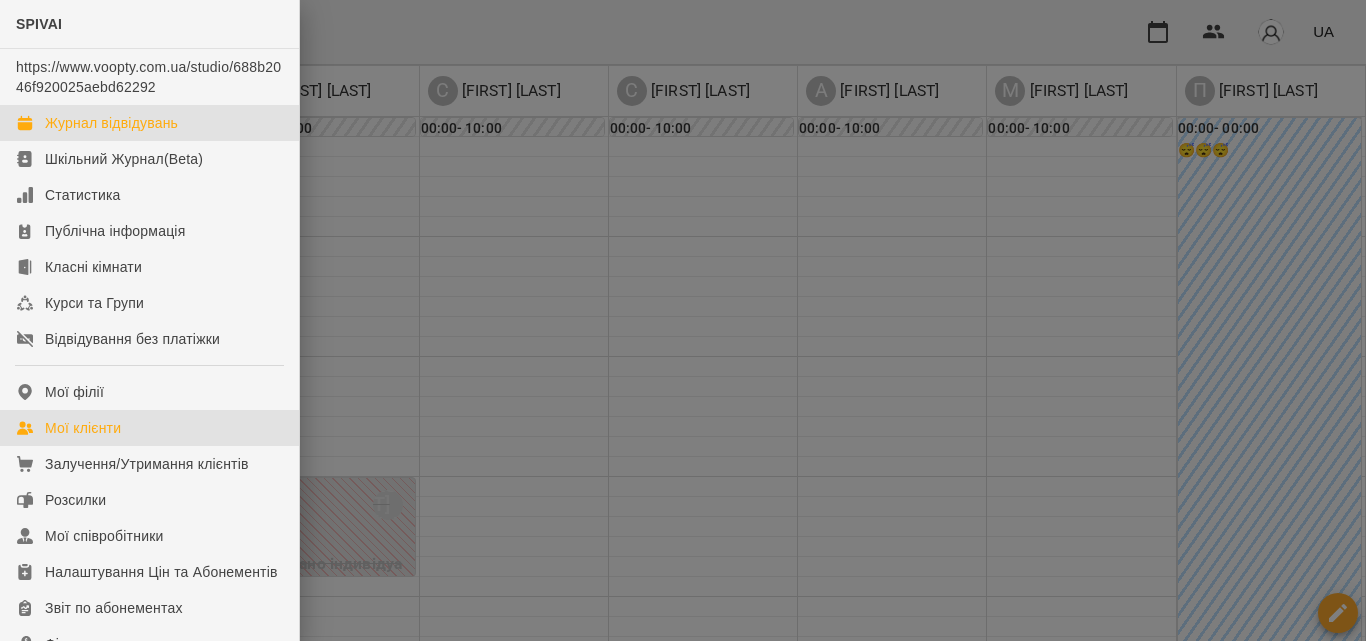 click on "Мої клієнти" at bounding box center (149, 428) 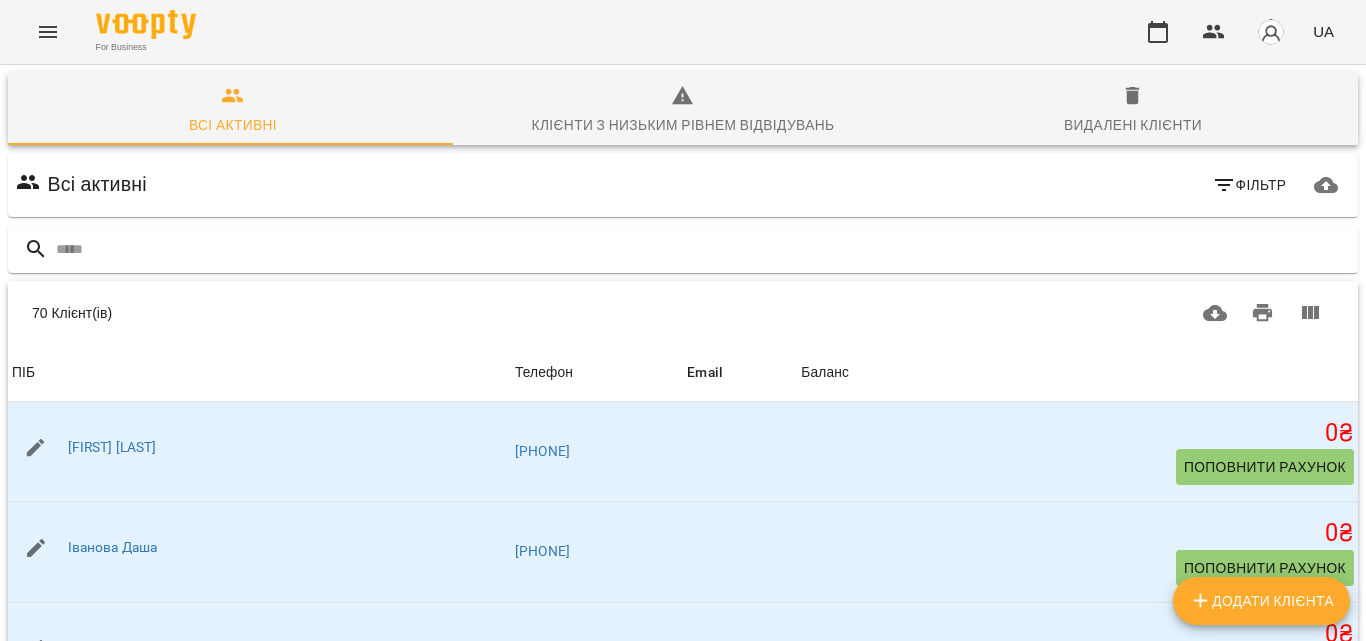 click on "Додати клієнта" at bounding box center (1261, 601) 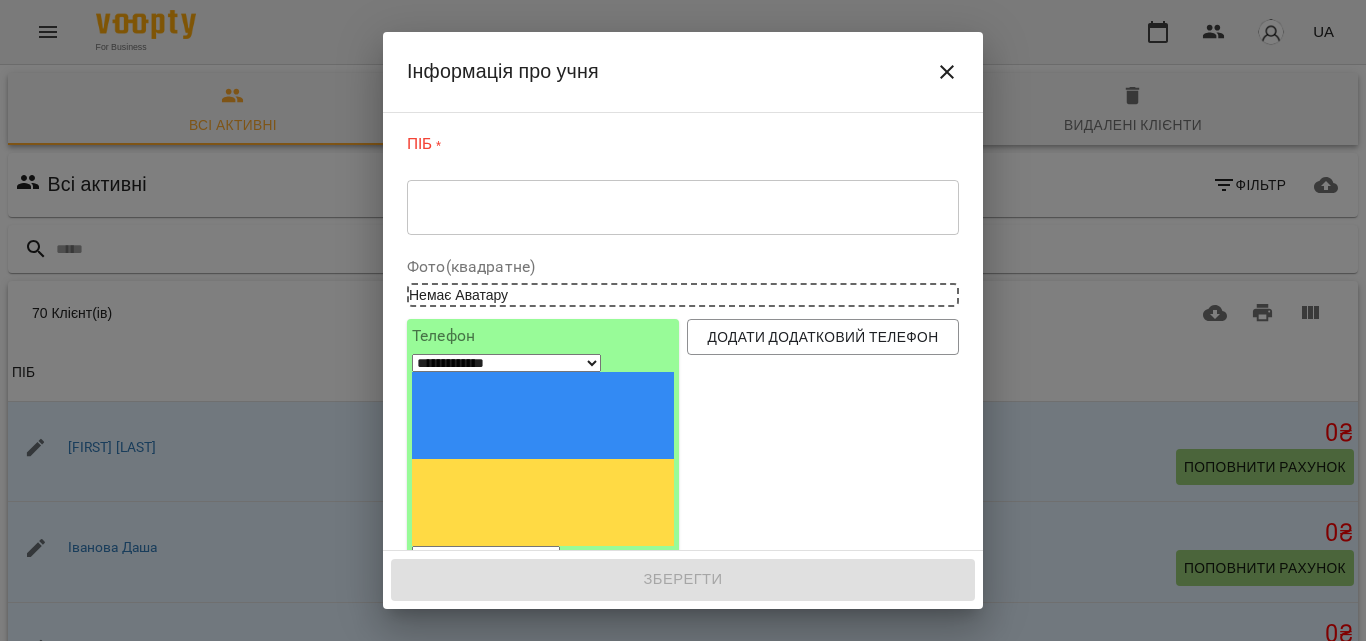 click on "* ​" at bounding box center [683, 207] 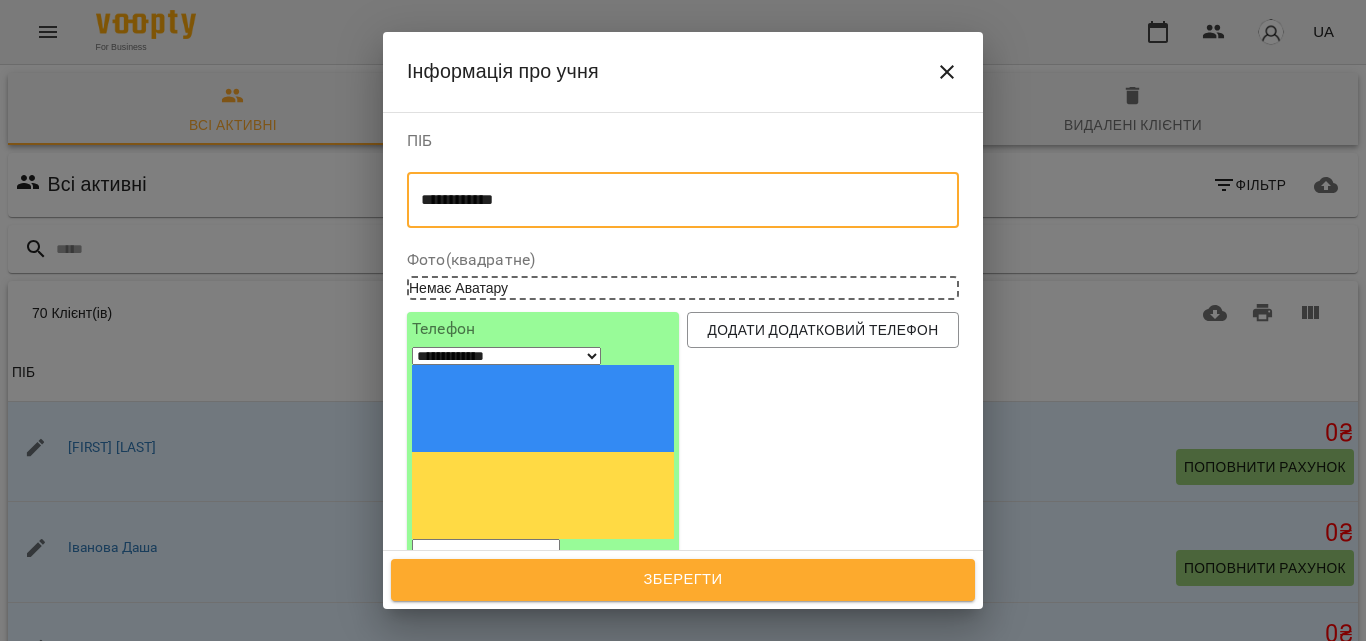 scroll, scrollTop: 100, scrollLeft: 0, axis: vertical 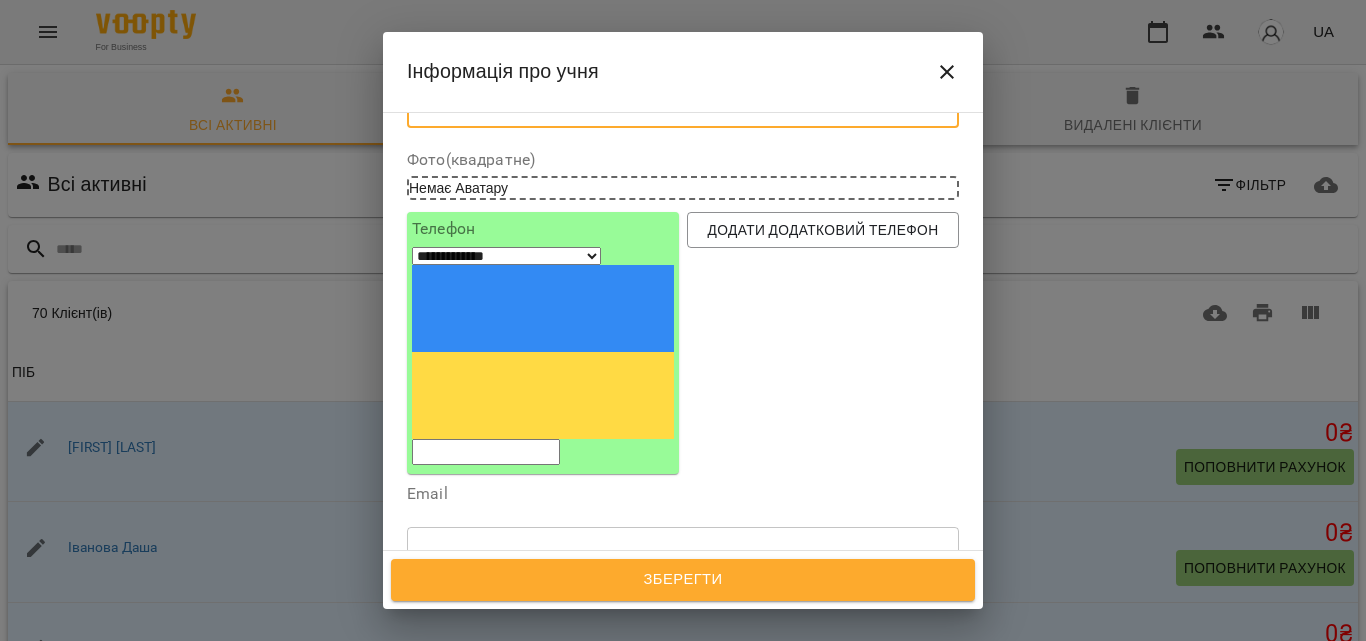 type on "**********" 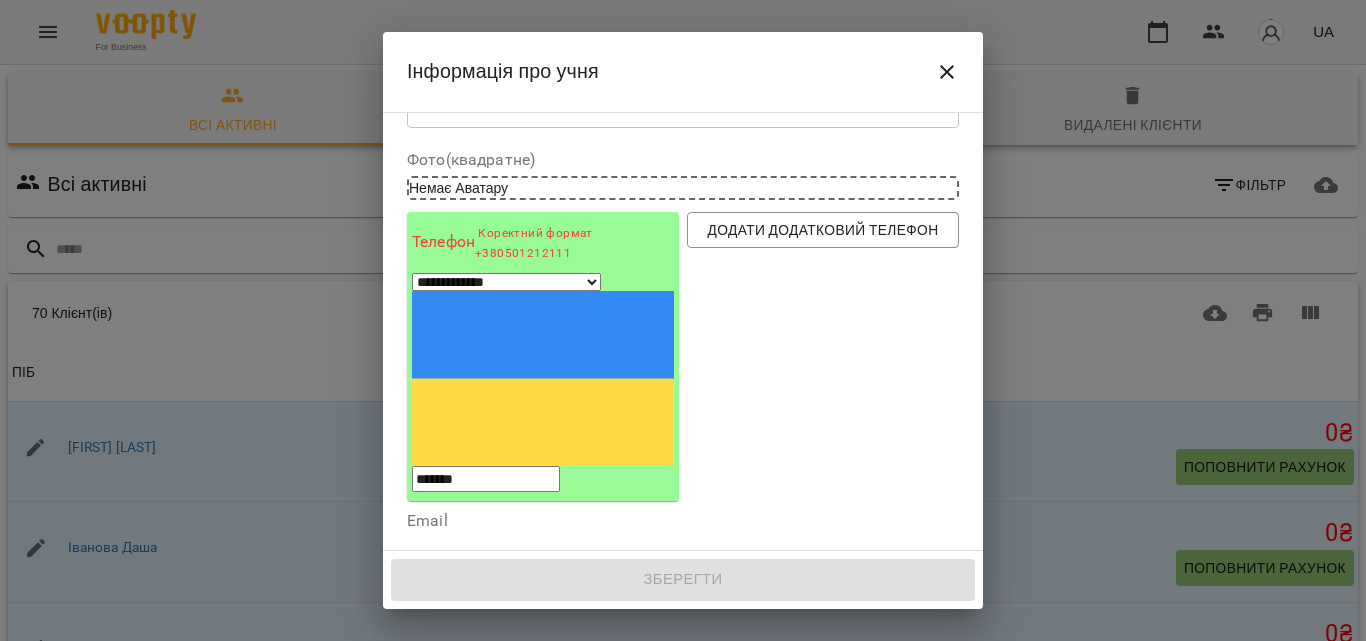 drag, startPoint x: 486, startPoint y: 295, endPoint x: 460, endPoint y: 299, distance: 26.305893 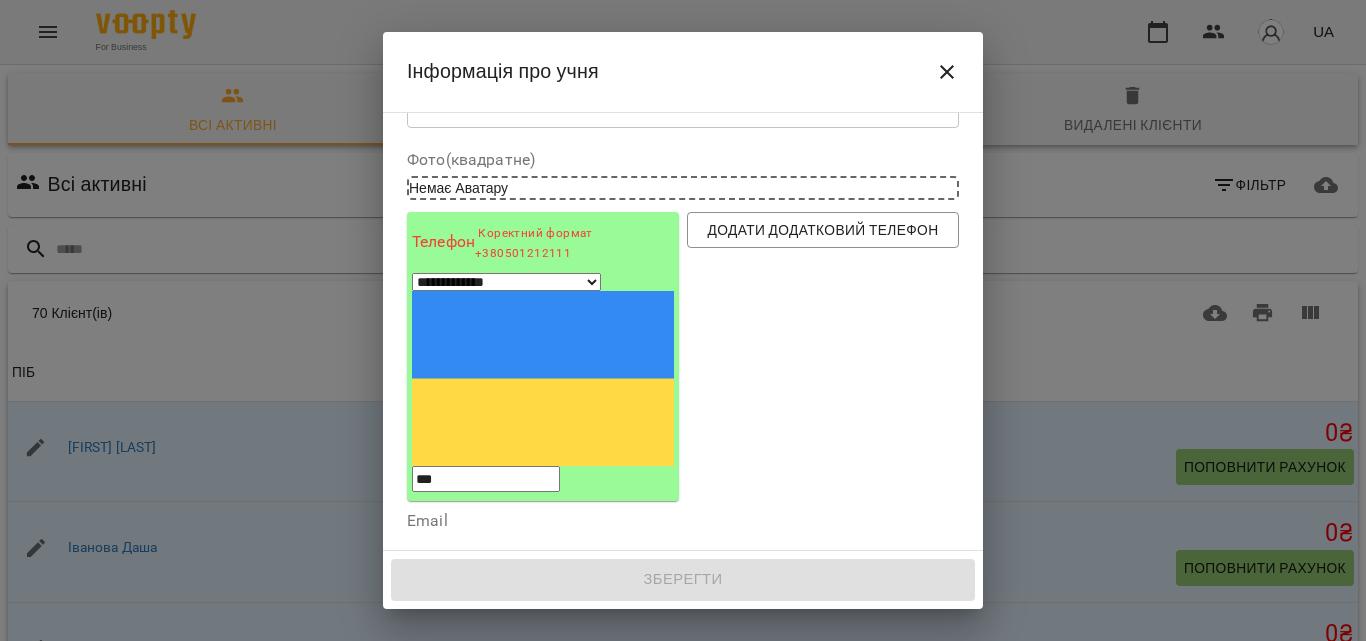 type on "****" 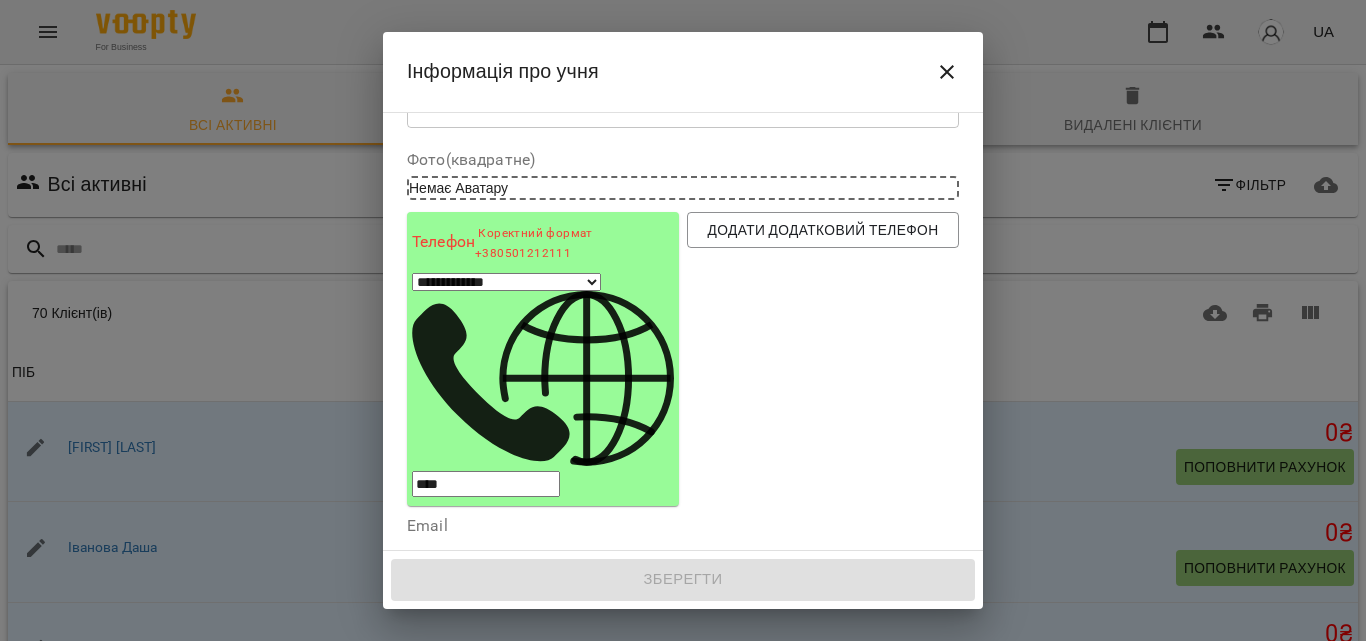 select on "**" 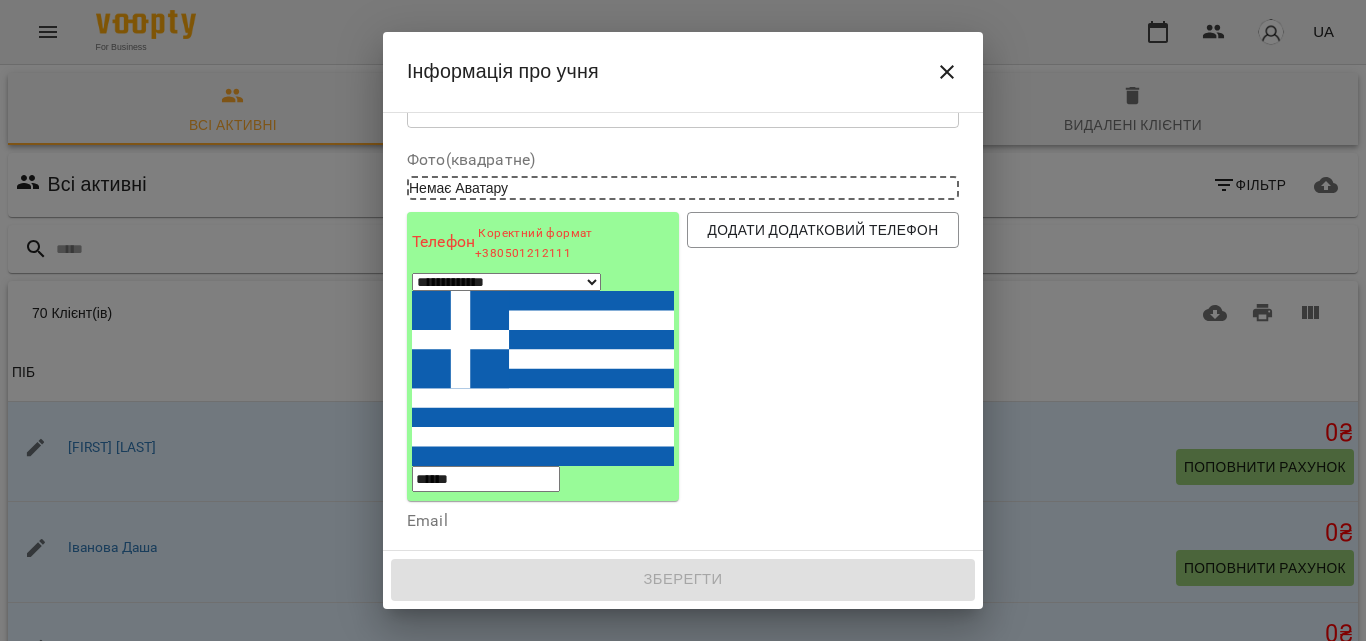 select on "**" 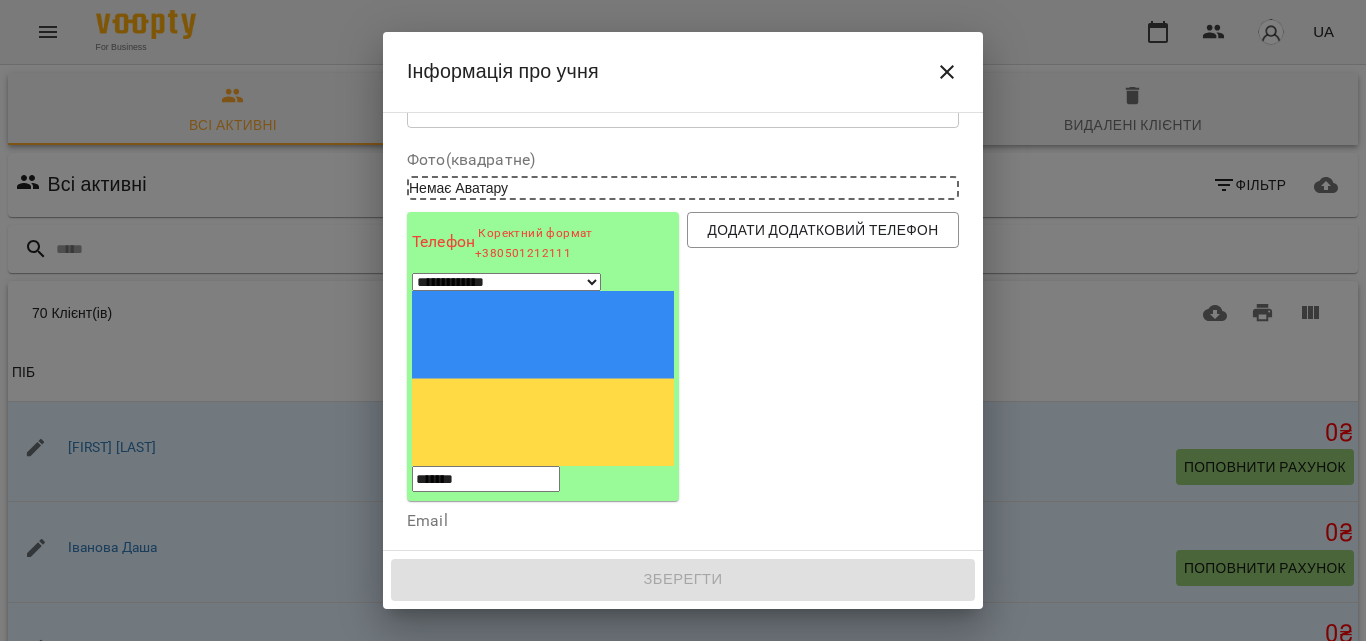 click on "*******" at bounding box center [486, 479] 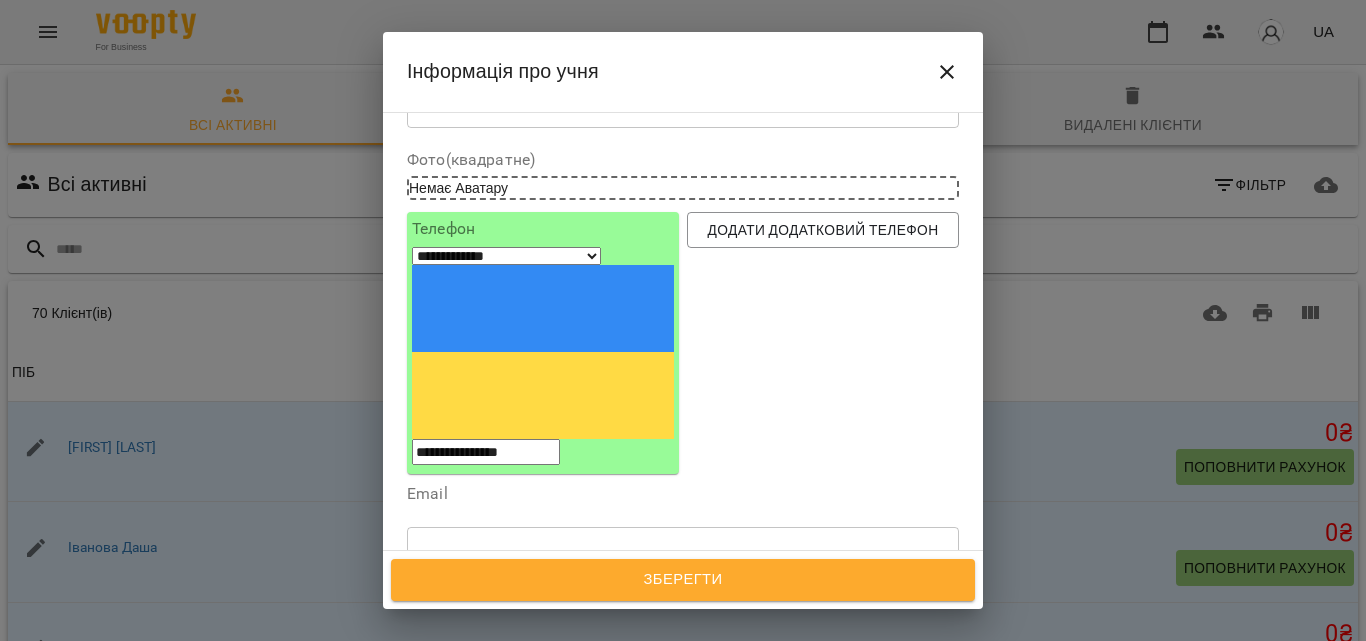 type on "**********" 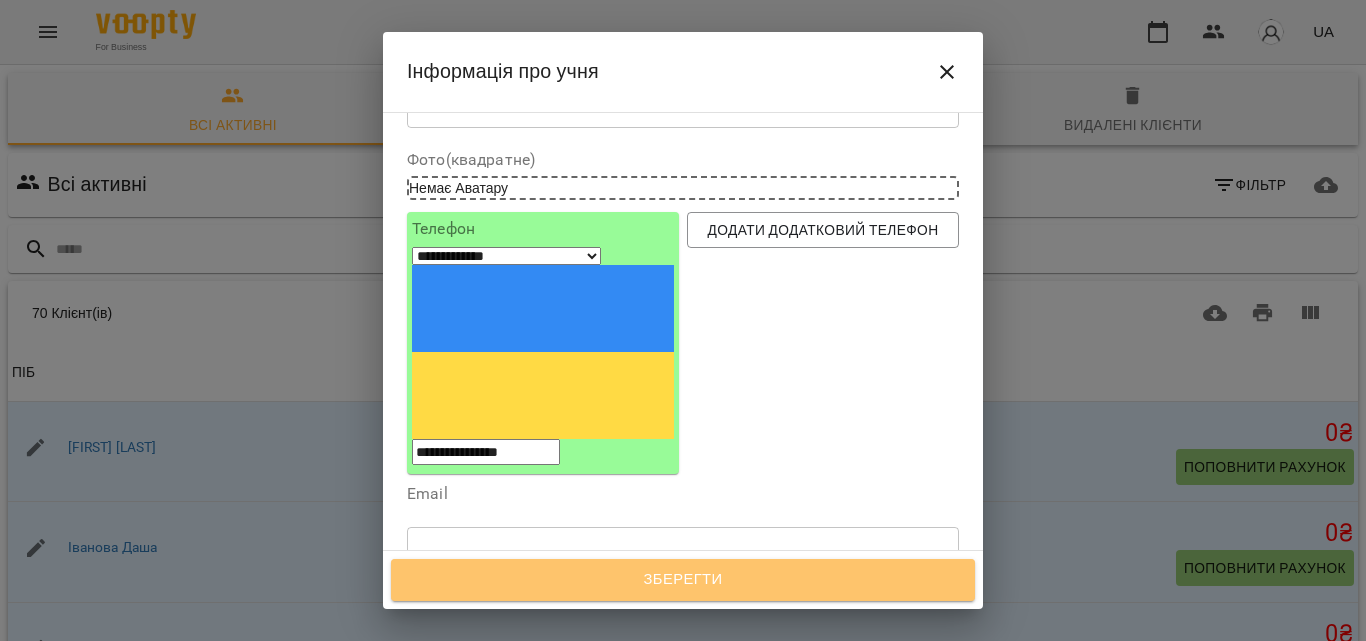 click on "Зберегти" at bounding box center (683, 580) 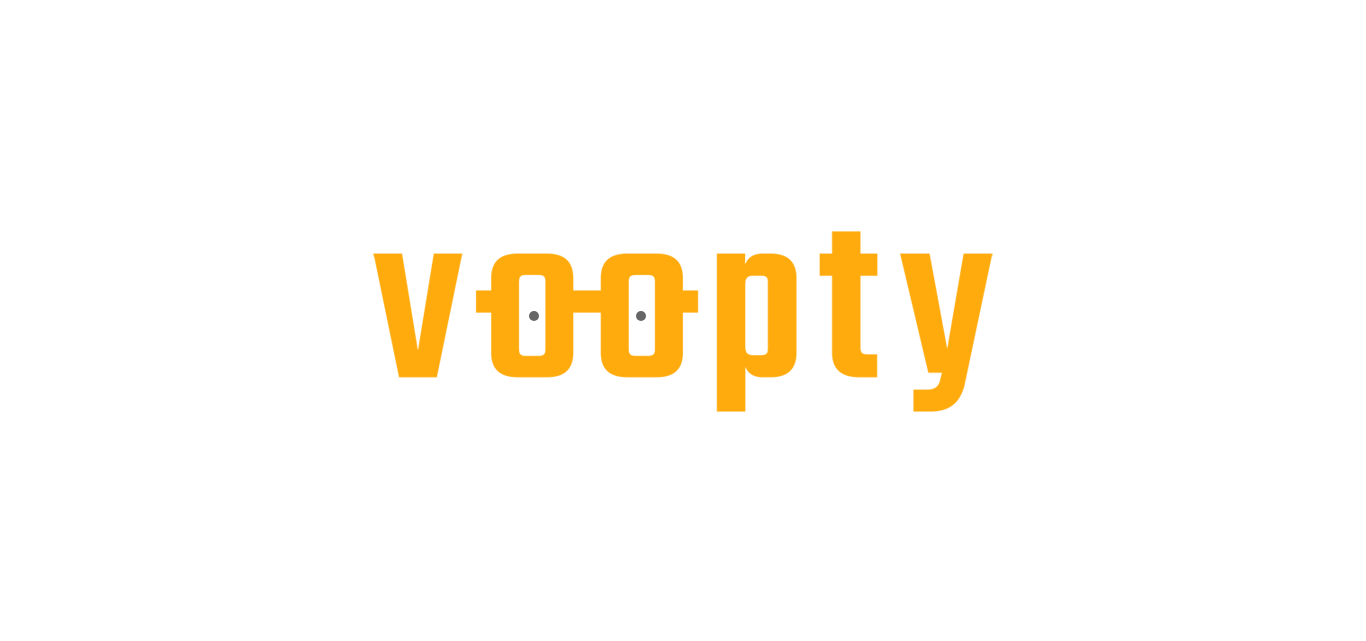 scroll, scrollTop: 0, scrollLeft: 0, axis: both 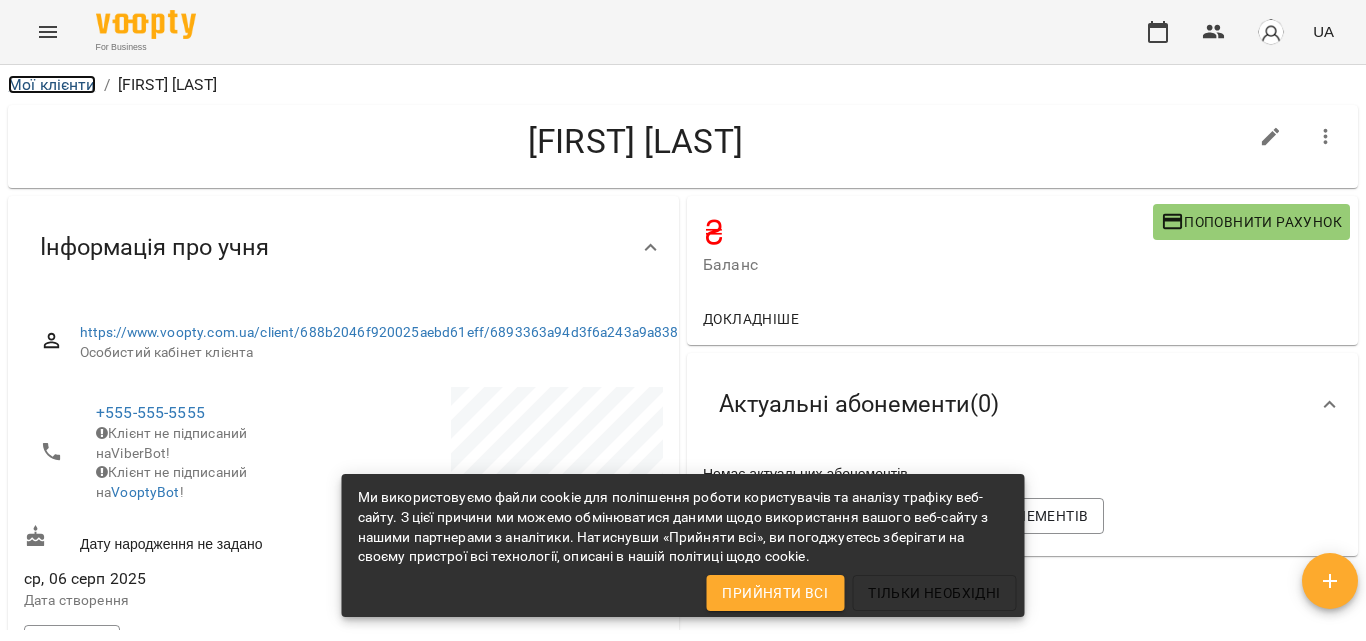 click on "Мої клієнти" at bounding box center (52, 84) 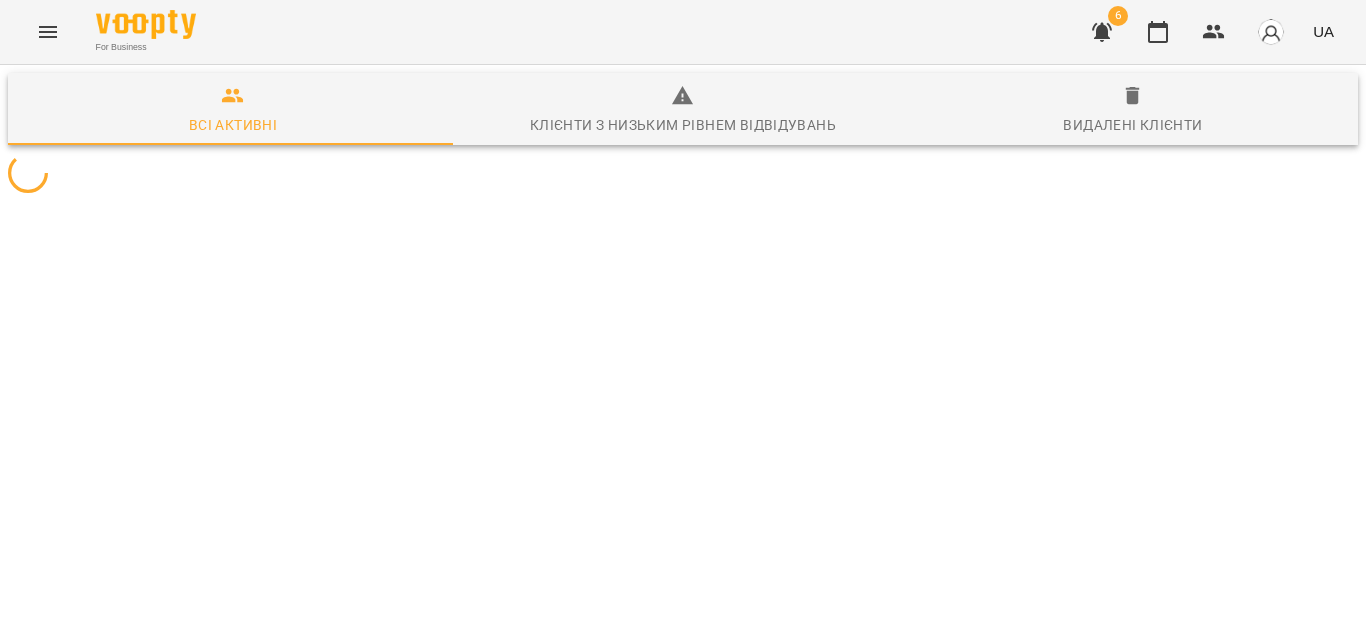 click at bounding box center (48, 32) 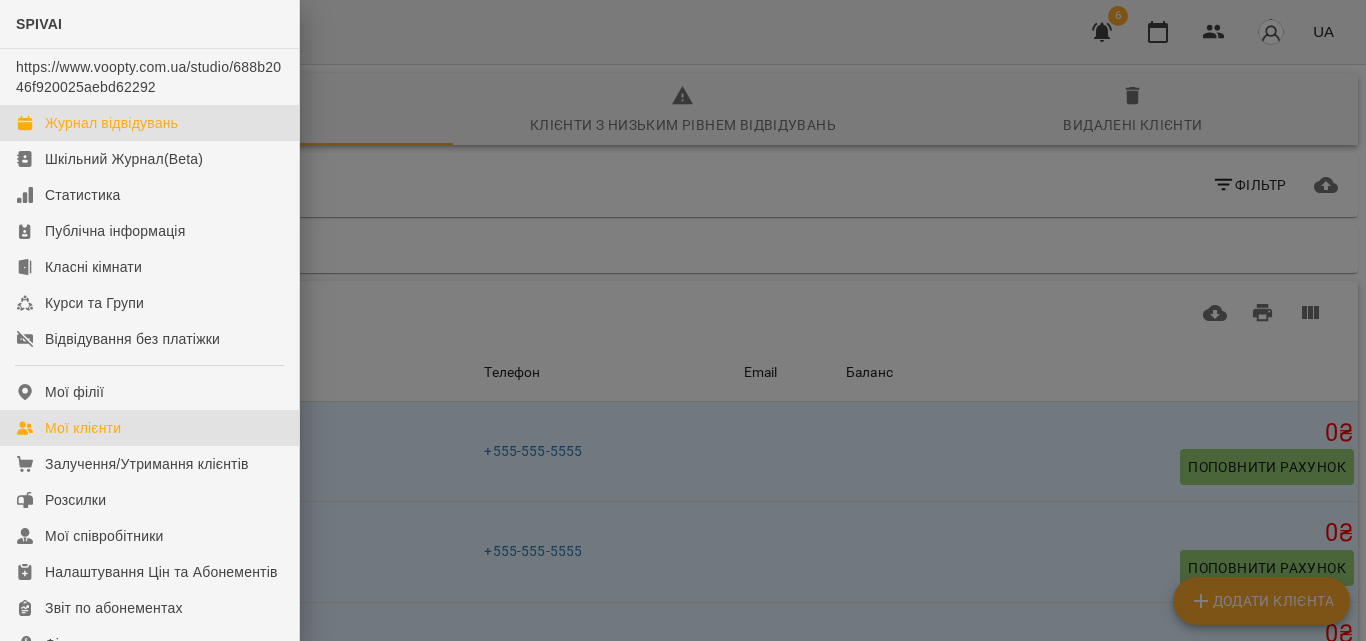 click on "Журнал відвідувань" at bounding box center [111, 123] 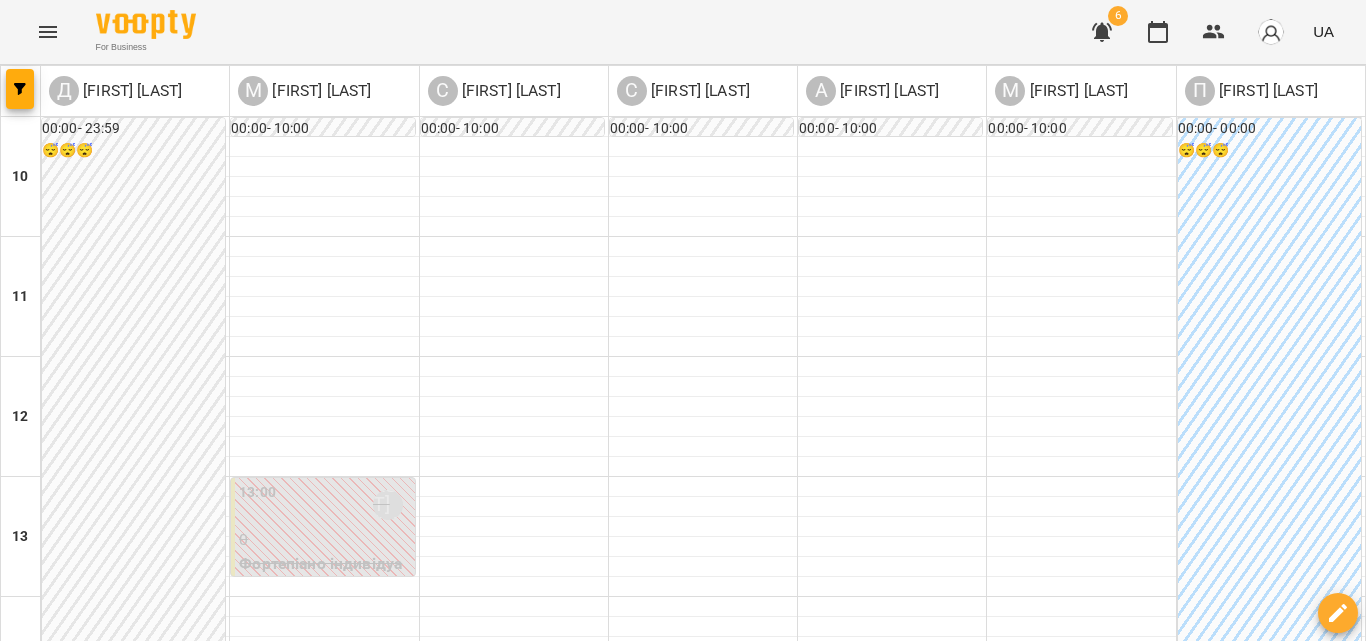 click on "пт" at bounding box center (1105, 1343) 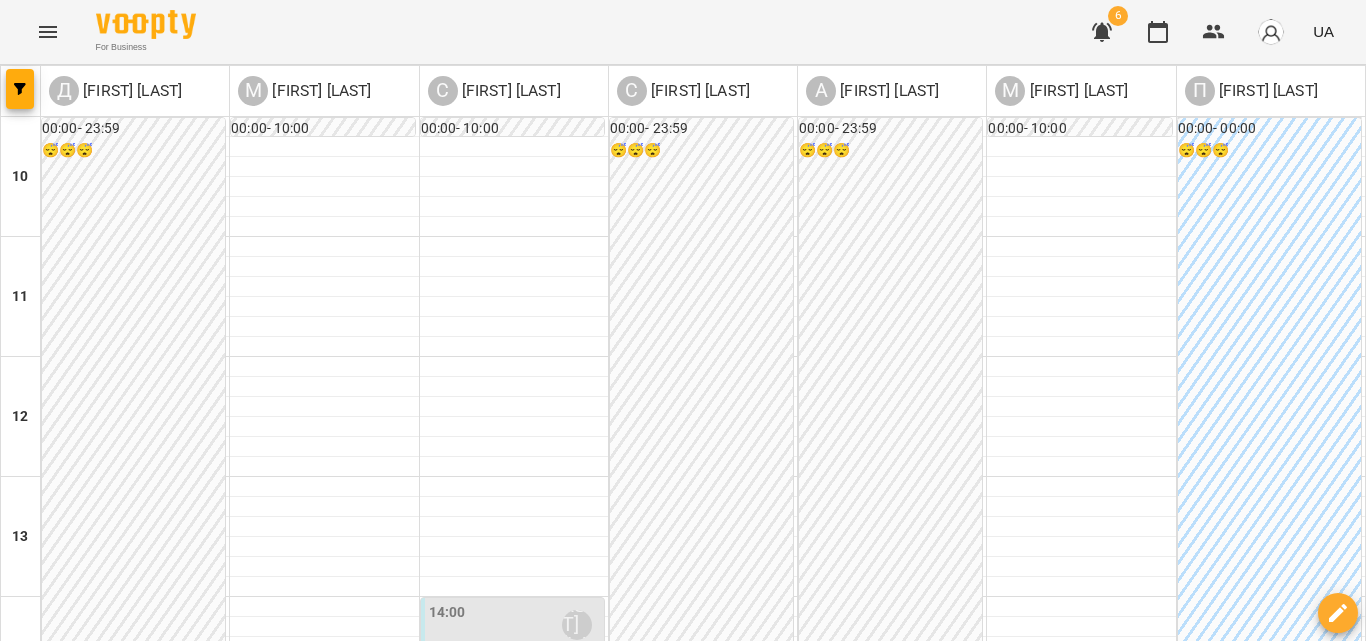 scroll, scrollTop: 600, scrollLeft: 0, axis: vertical 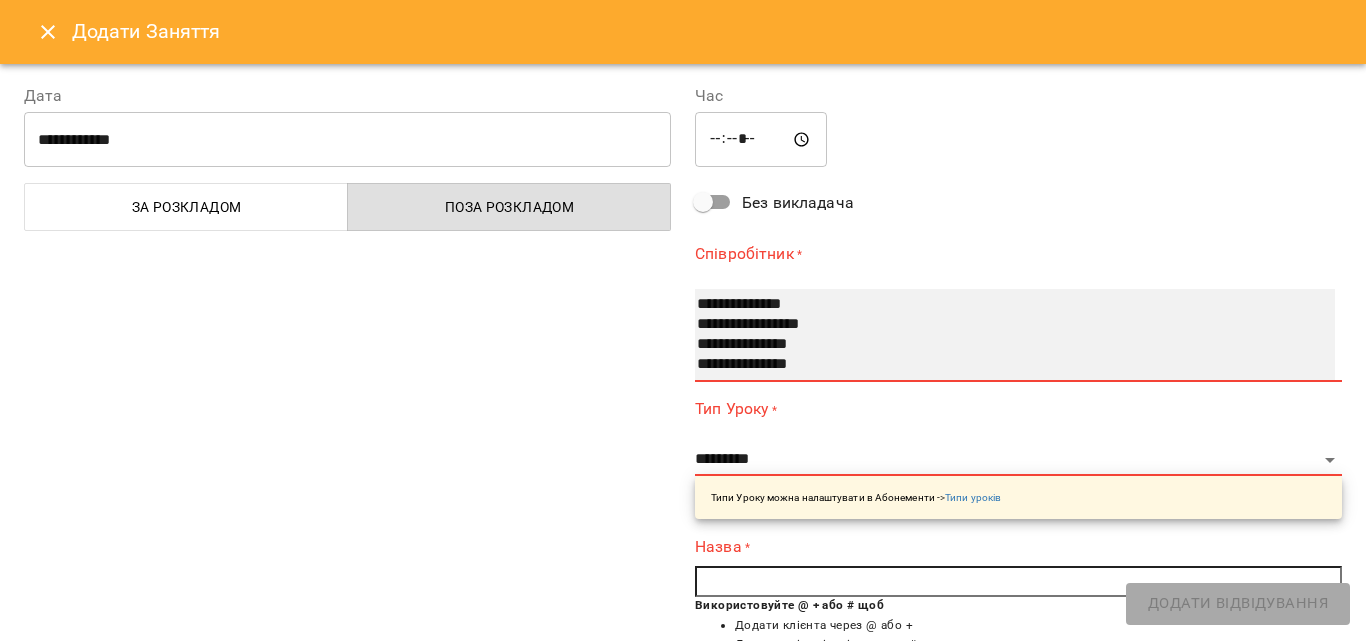 select on "**********" 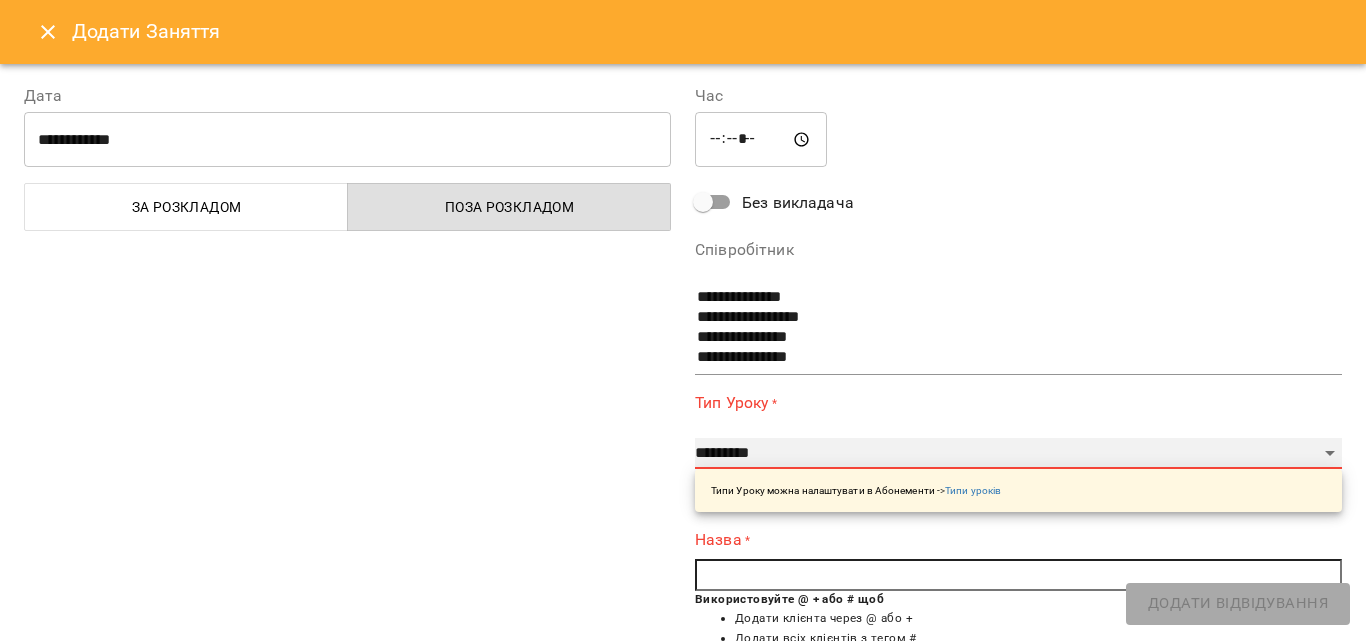 click on "**********" at bounding box center [1018, 454] 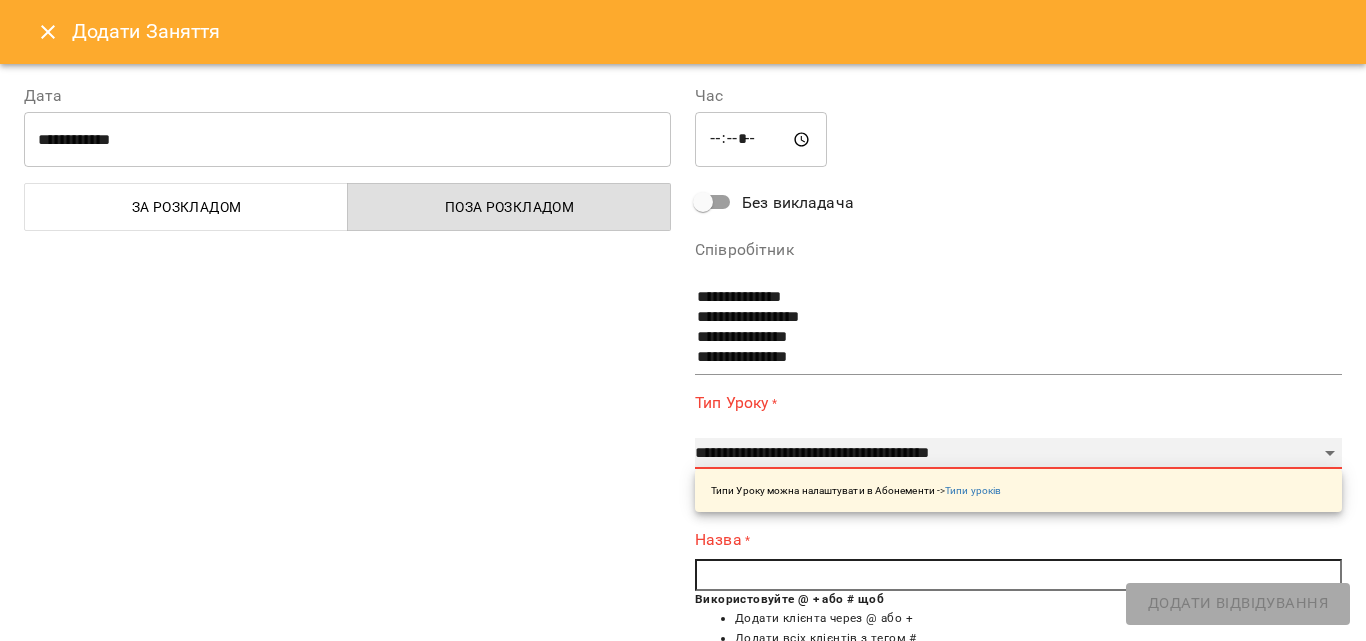click on "**********" at bounding box center (1018, 454) 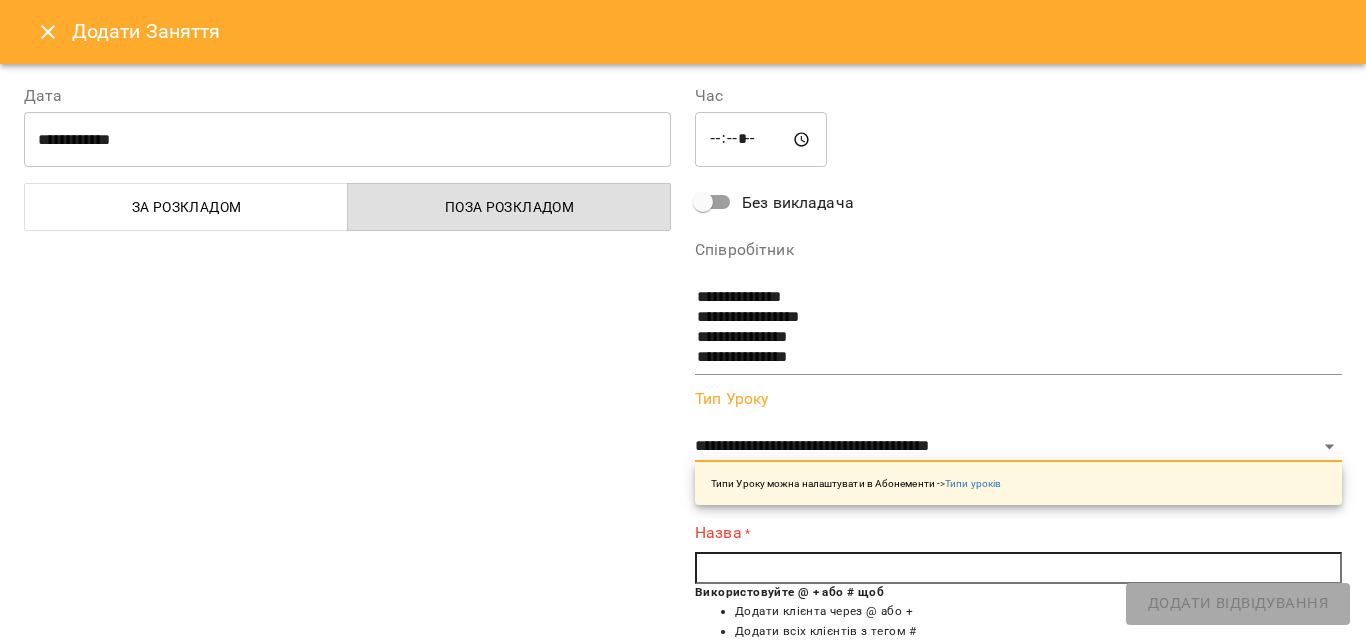 click at bounding box center (1018, 568) 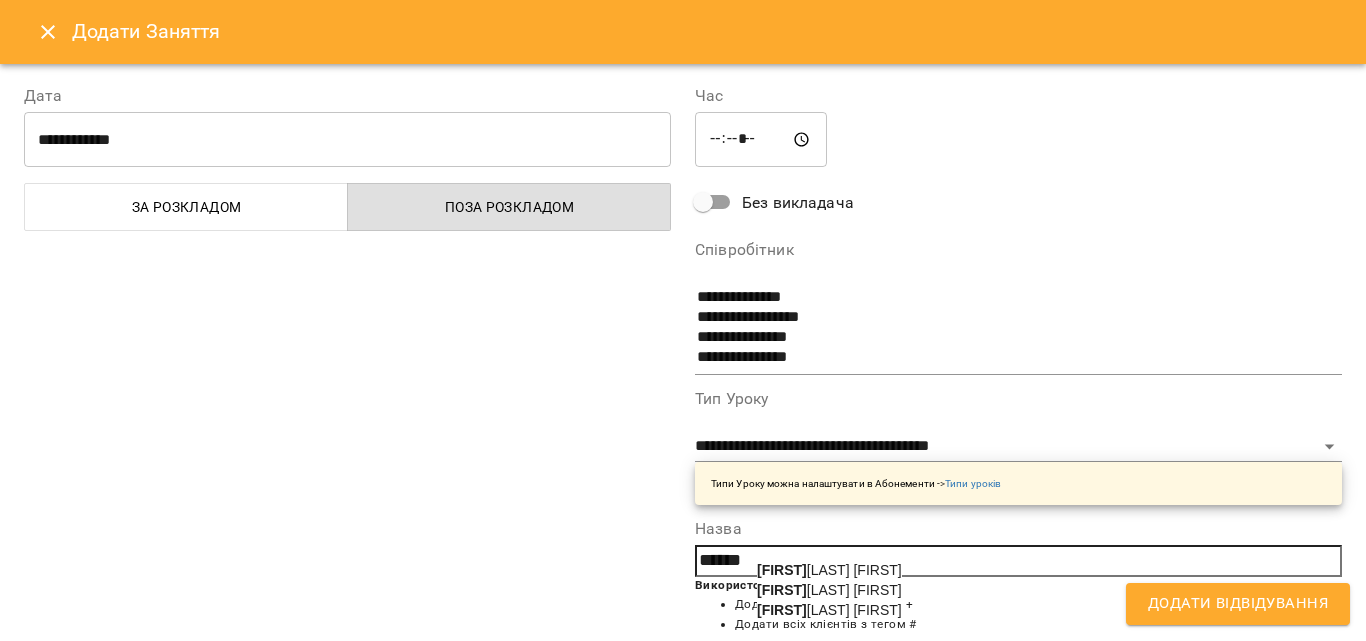 click on "[FIRST] [LAST] [FIRST]" at bounding box center [829, 610] 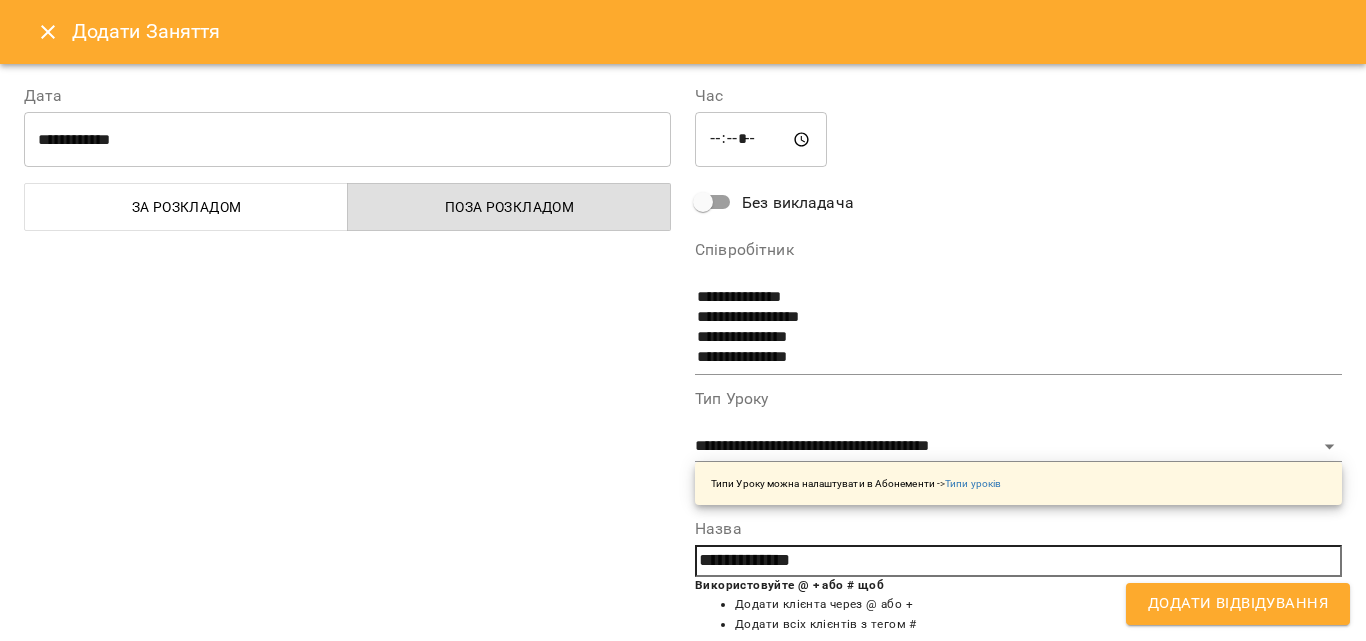 click on "Додати Відвідування" at bounding box center [1238, 604] 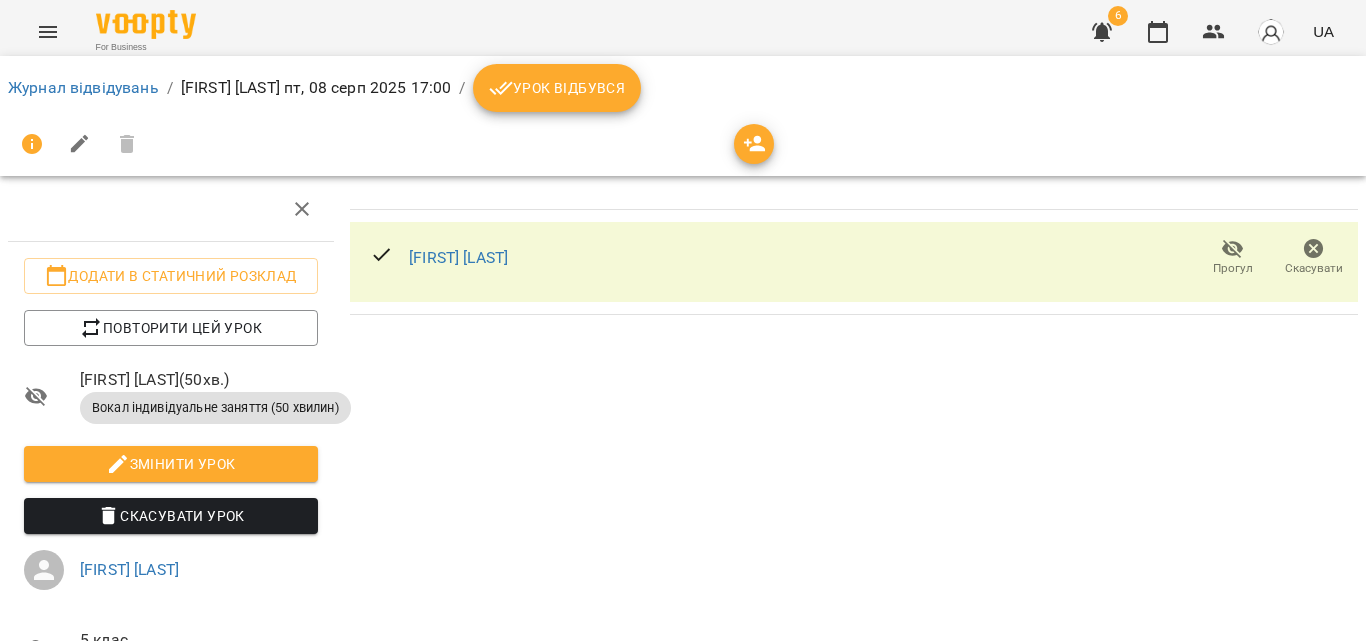 click at bounding box center (80, 144) 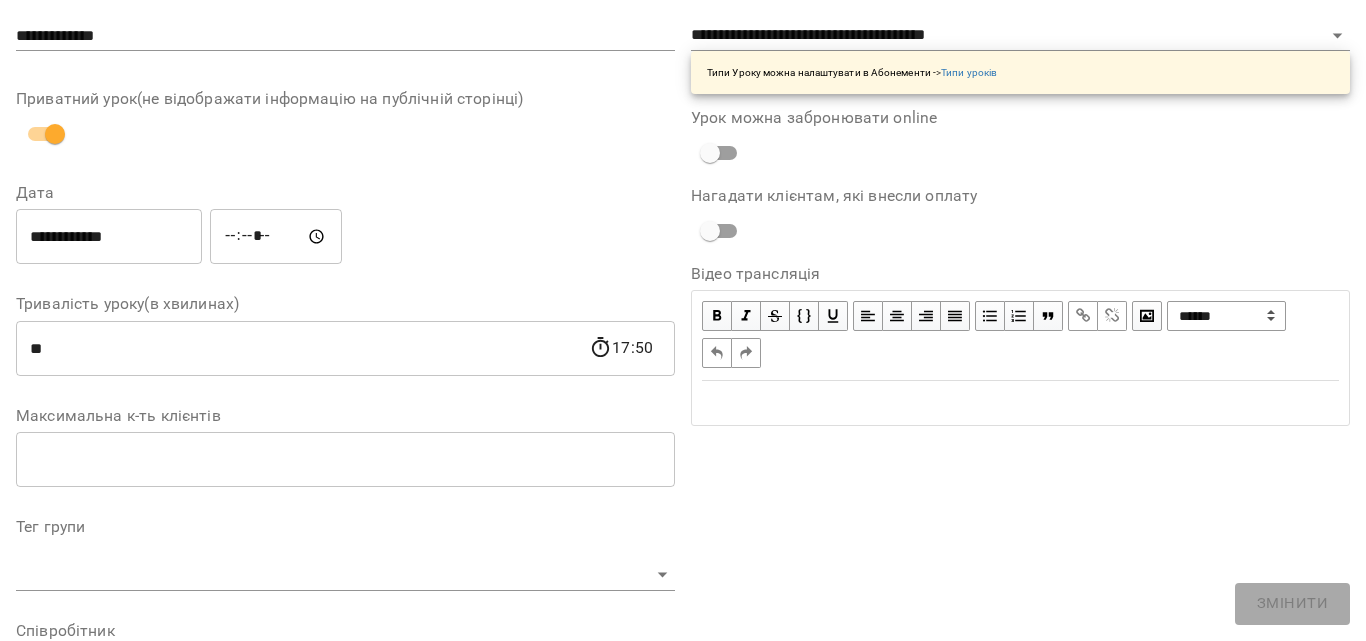 scroll, scrollTop: 0, scrollLeft: 0, axis: both 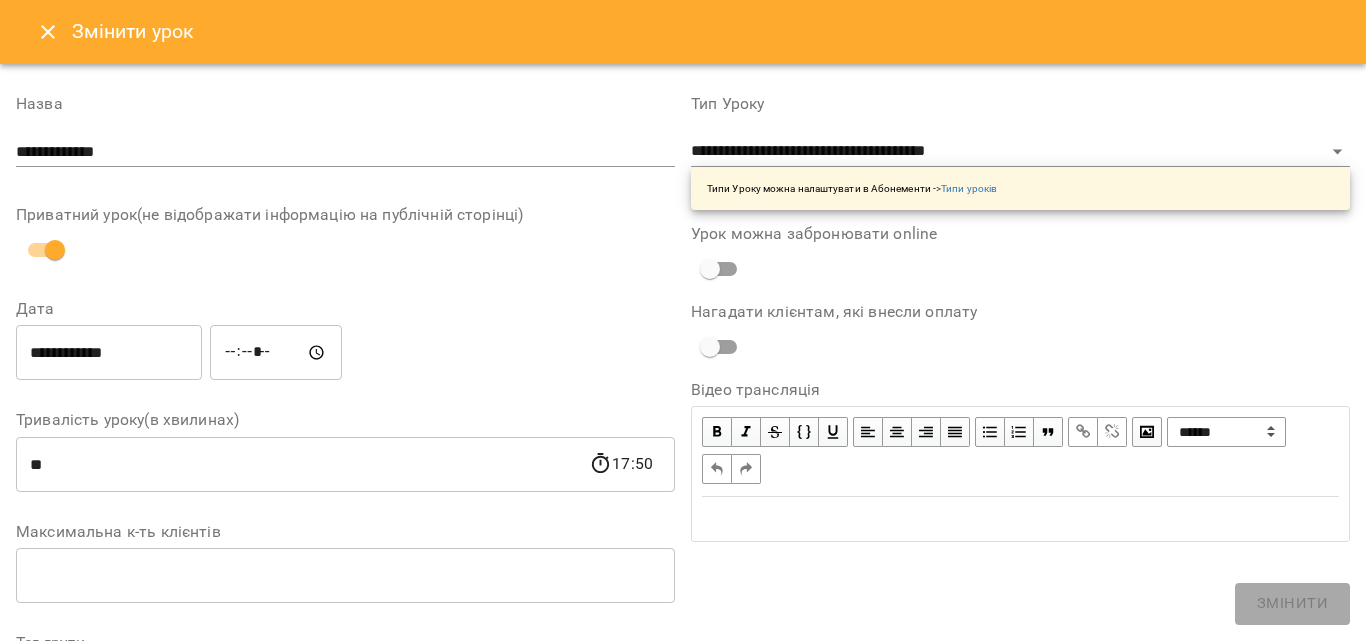 click on "Тип Уроку" at bounding box center (1020, 104) 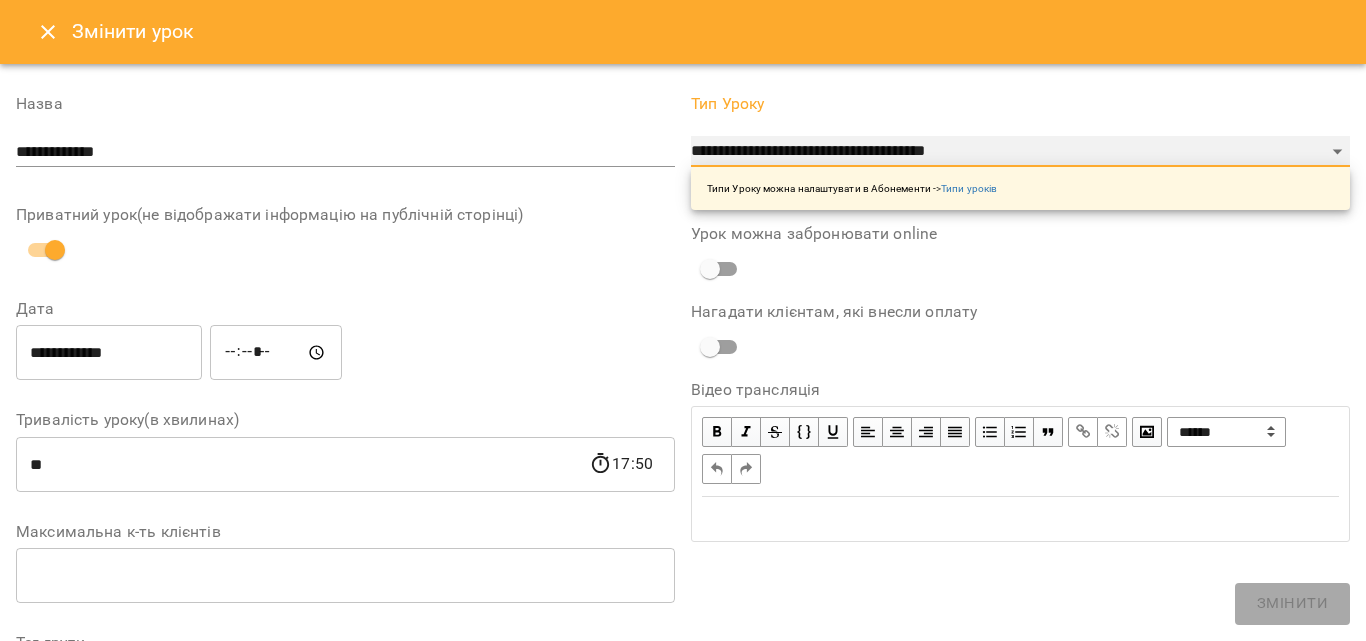 click on "**********" at bounding box center [1020, 152] 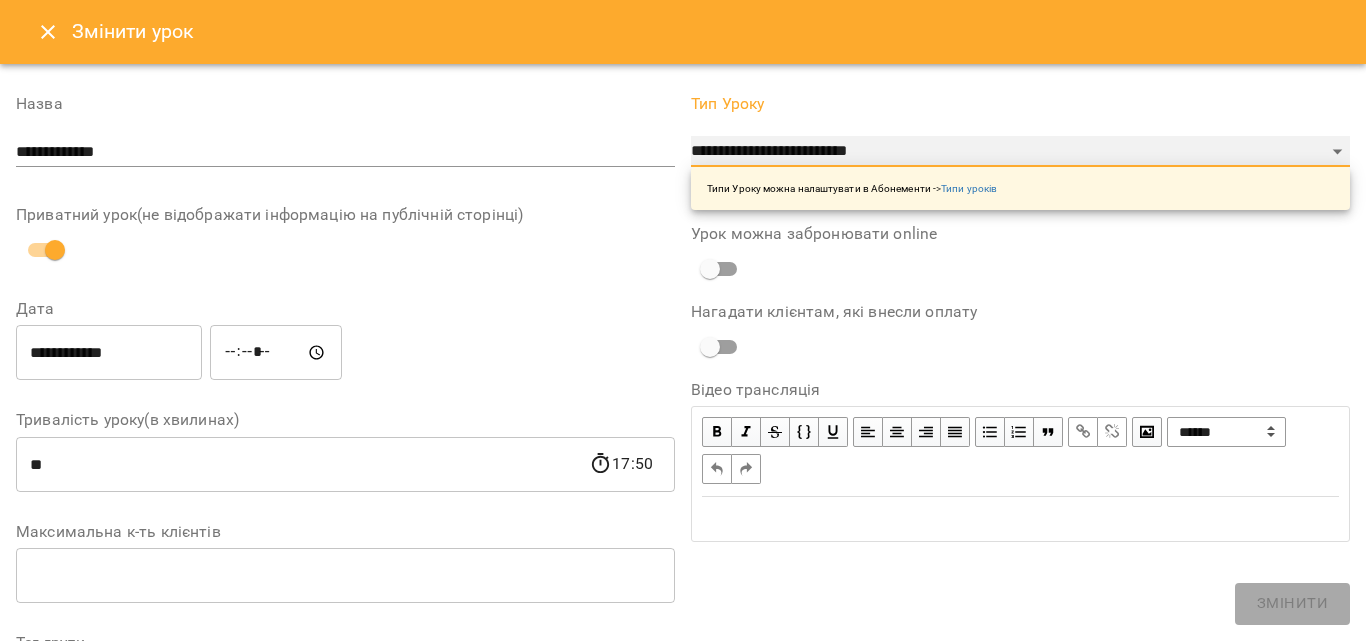 click on "**********" at bounding box center [1020, 152] 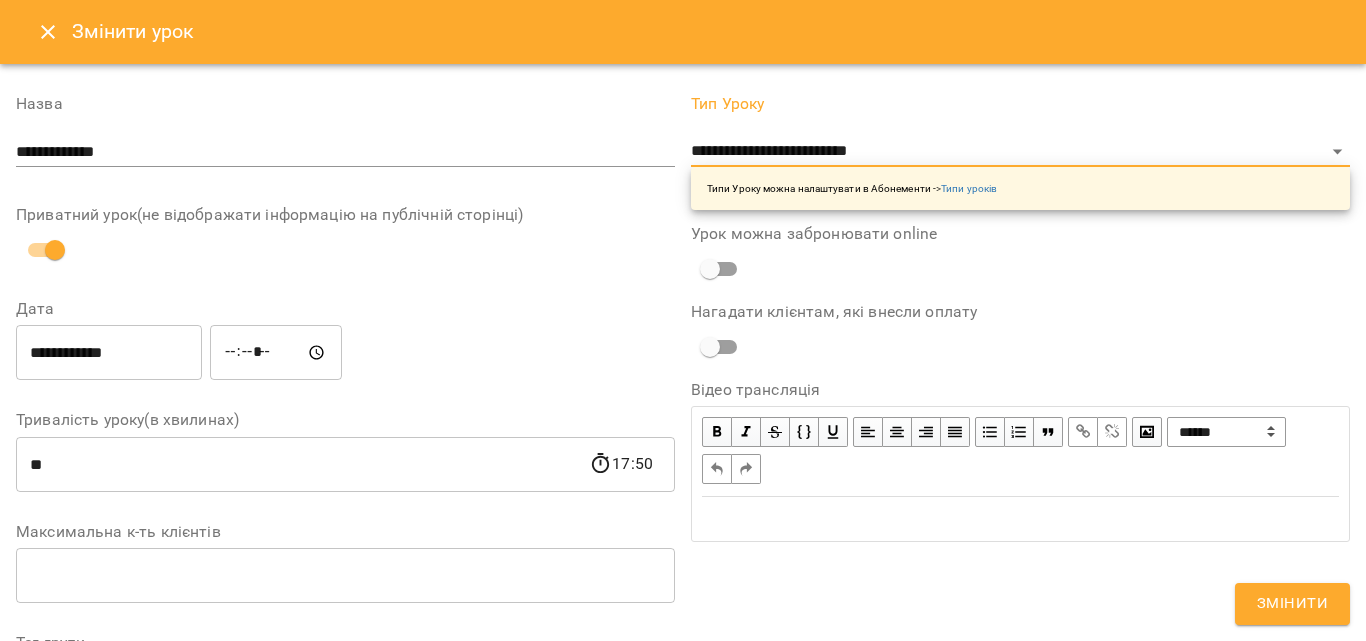 click on "Змінити" at bounding box center [1292, 604] 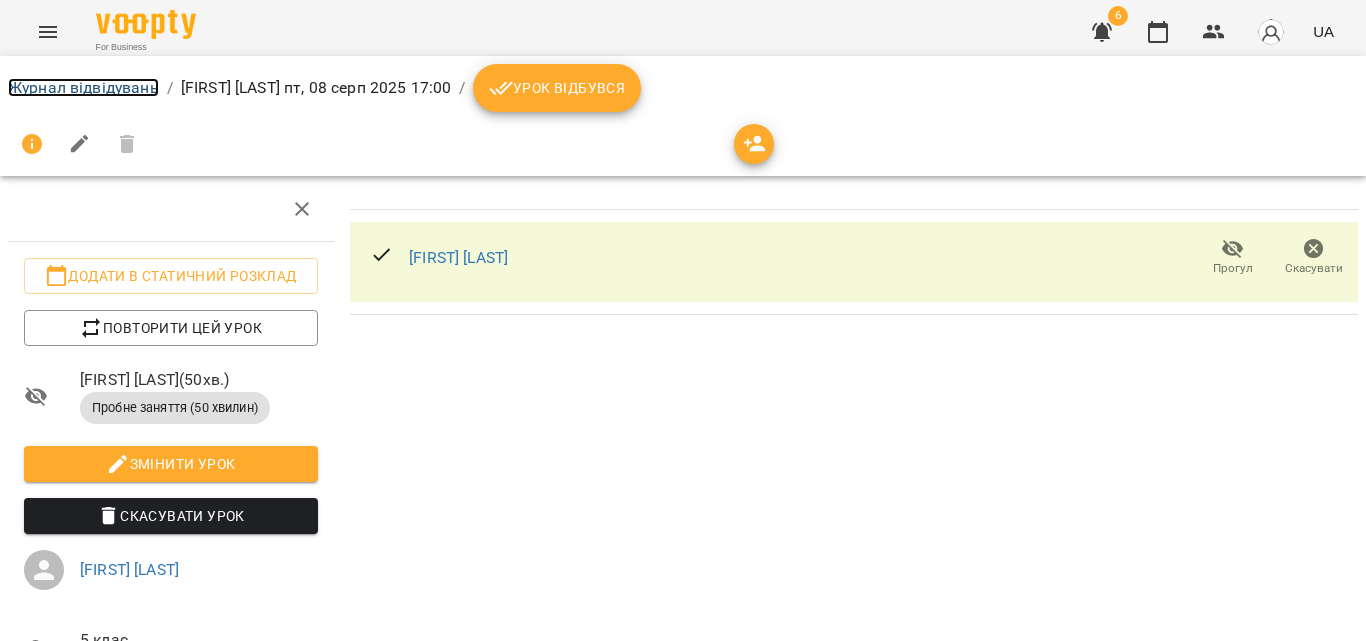 click on "Журнал відвідувань" at bounding box center (83, 87) 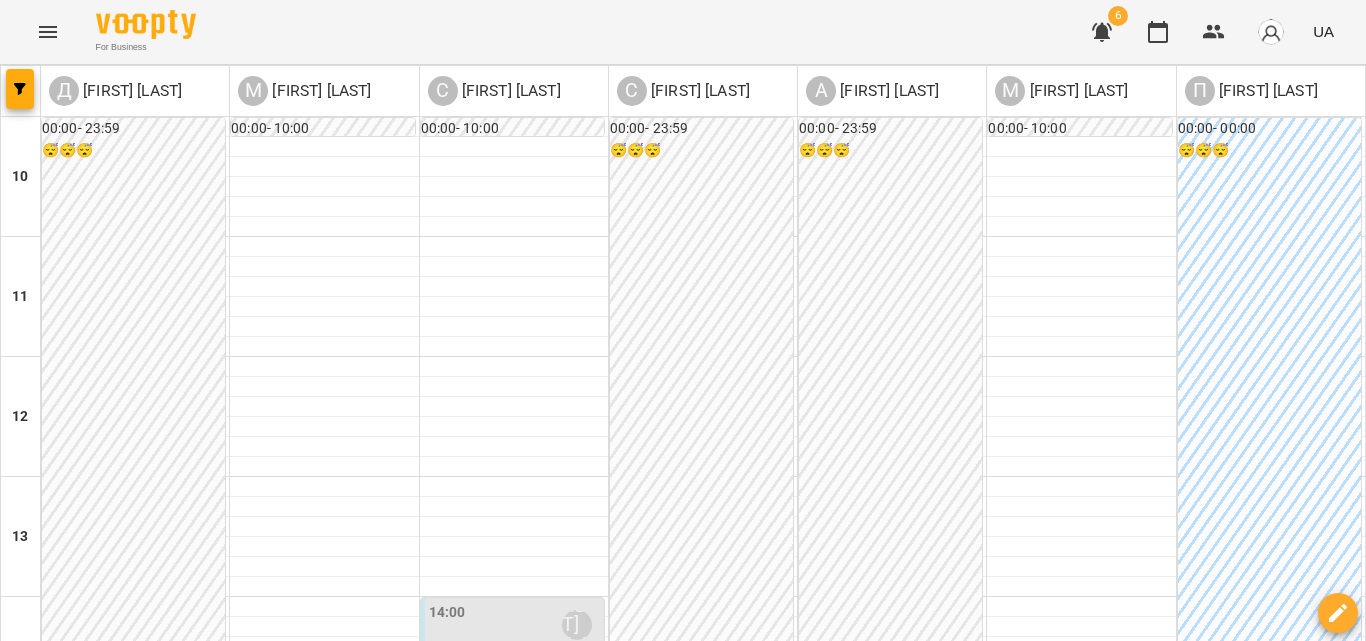scroll, scrollTop: 600, scrollLeft: 0, axis: vertical 